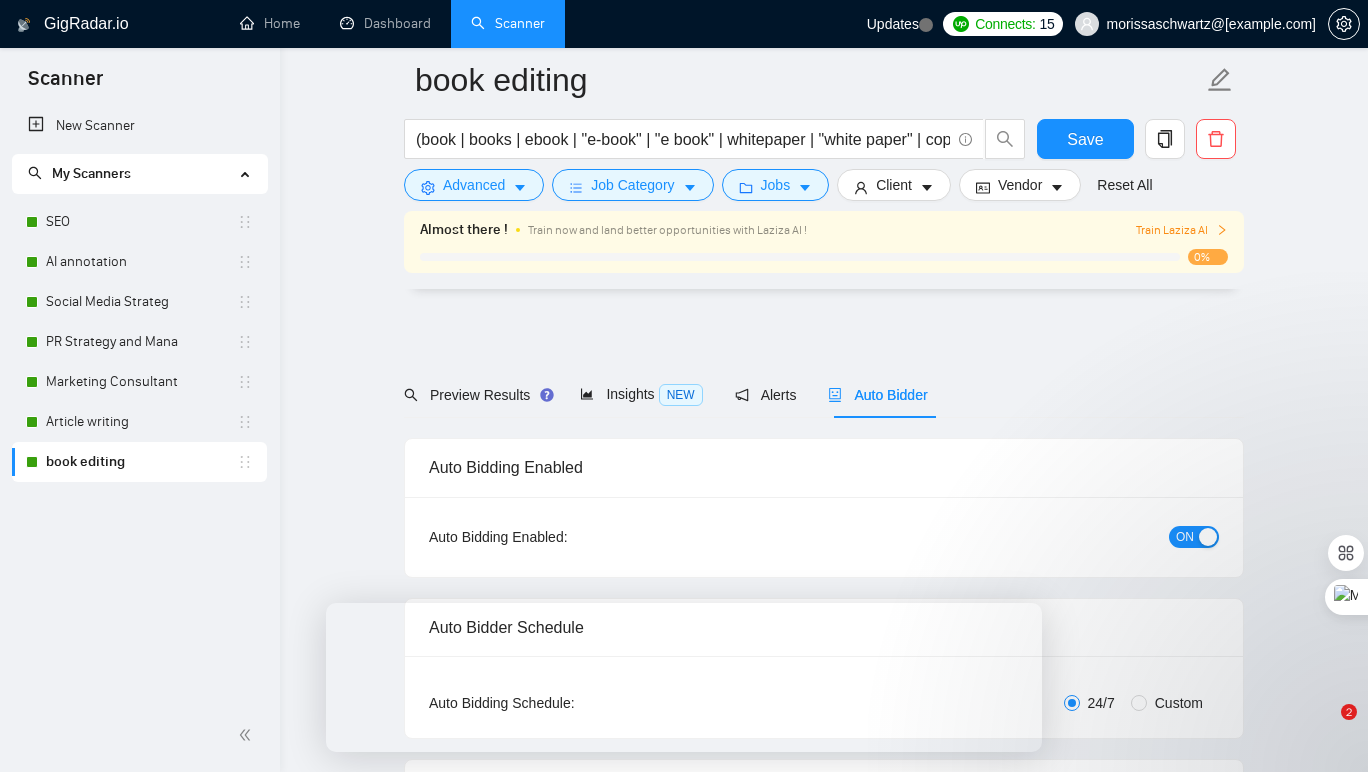 scroll, scrollTop: 1964, scrollLeft: 0, axis: vertical 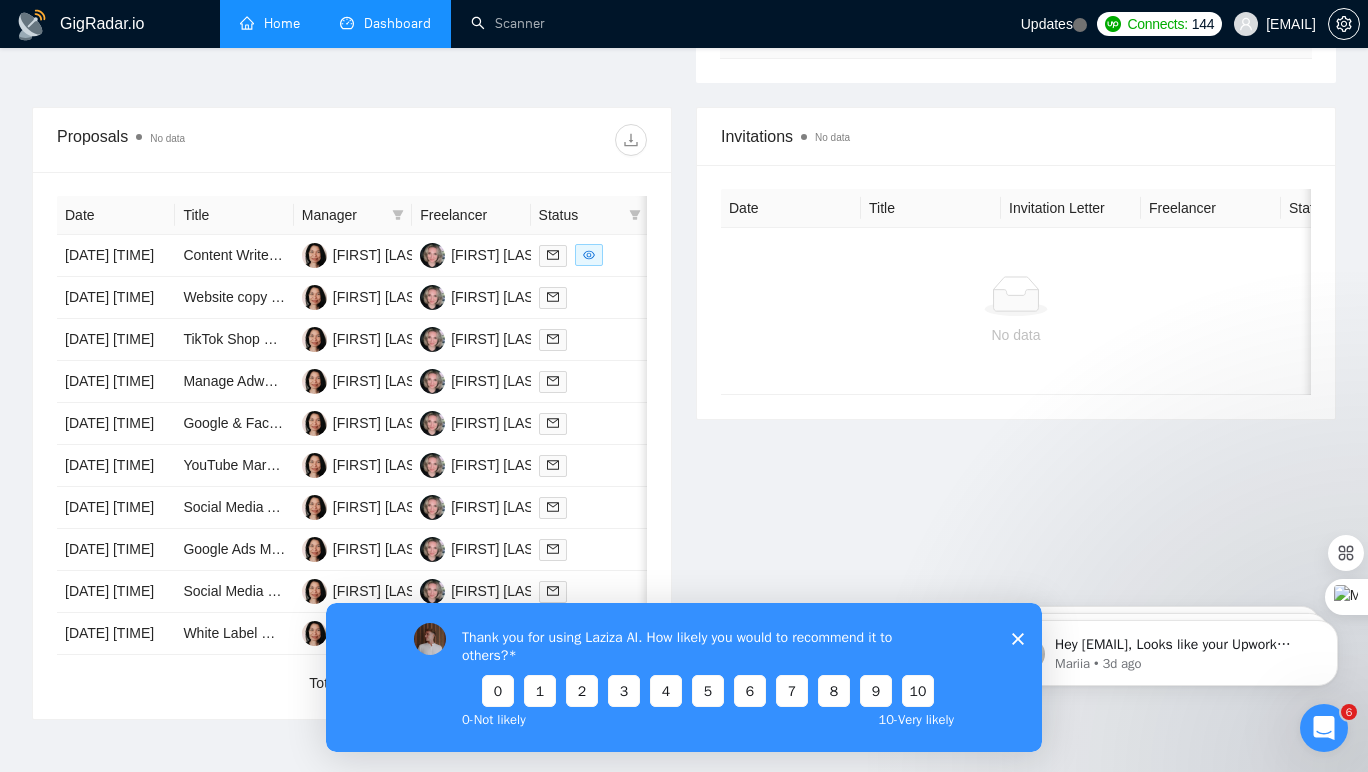click on "Home" at bounding box center (270, 23) 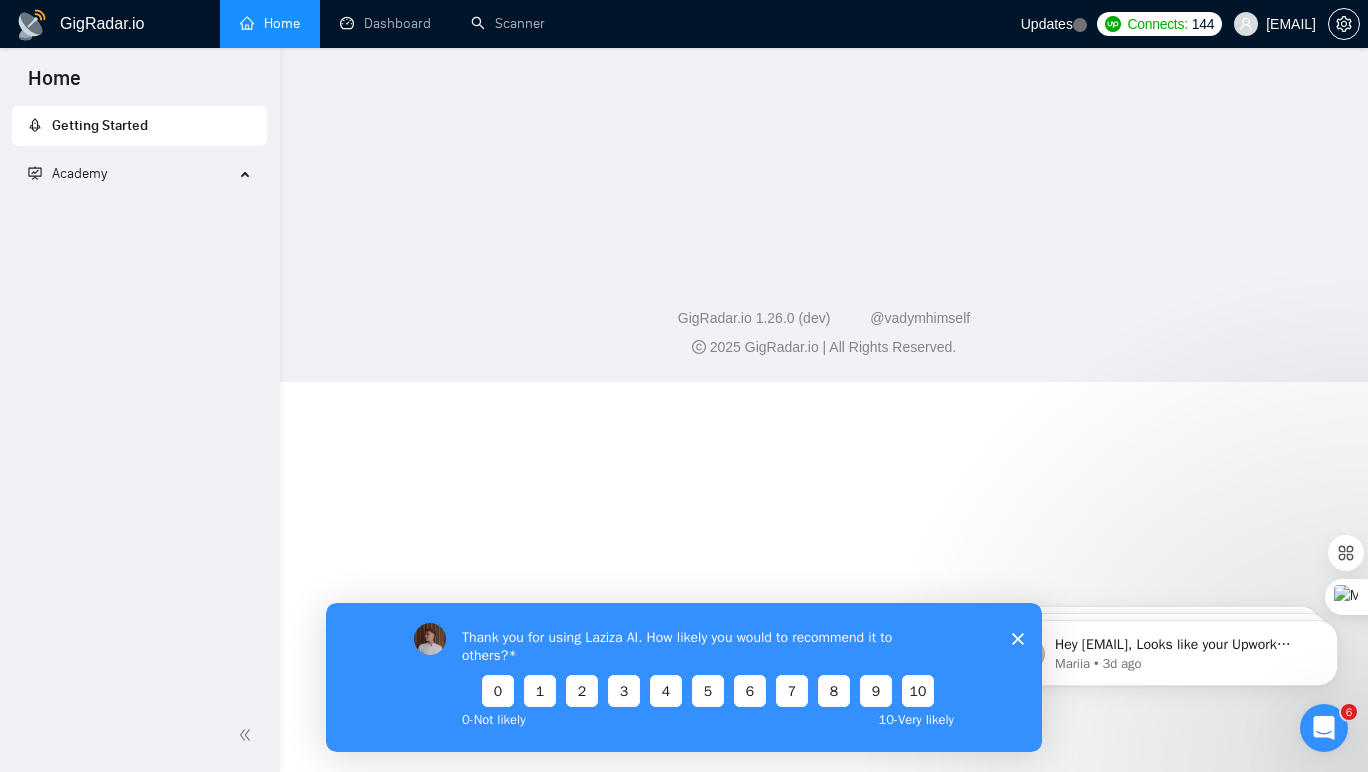 scroll, scrollTop: 0, scrollLeft: 0, axis: both 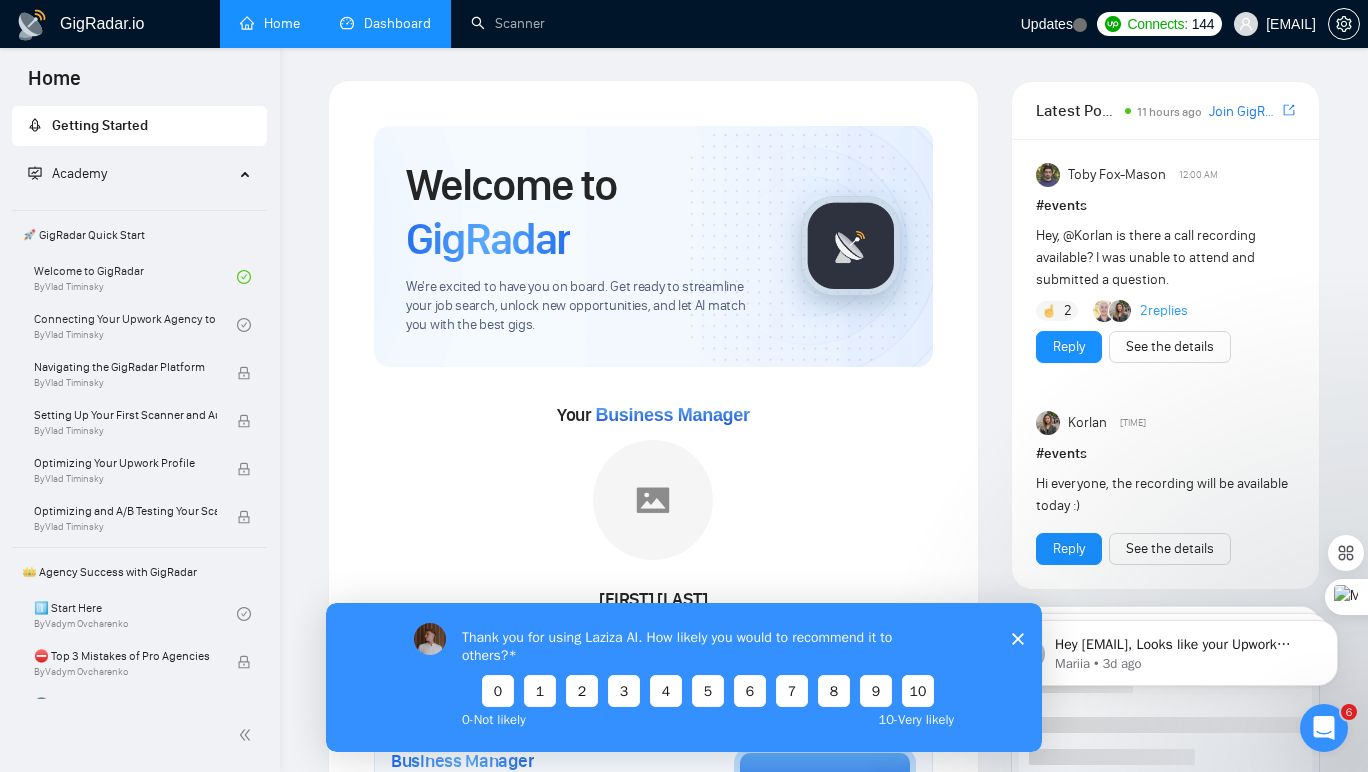 click on "Dashboard" at bounding box center [385, 23] 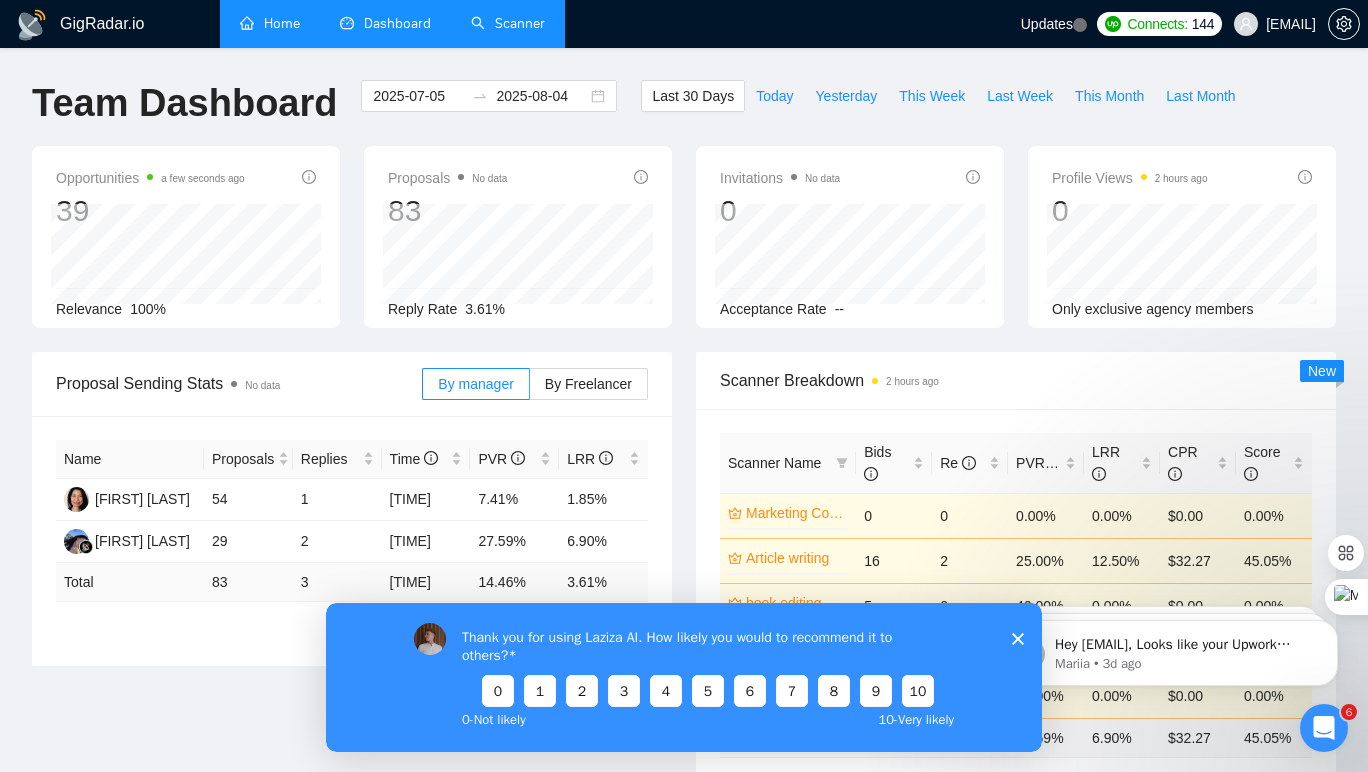 click on "Scanner" at bounding box center (508, 23) 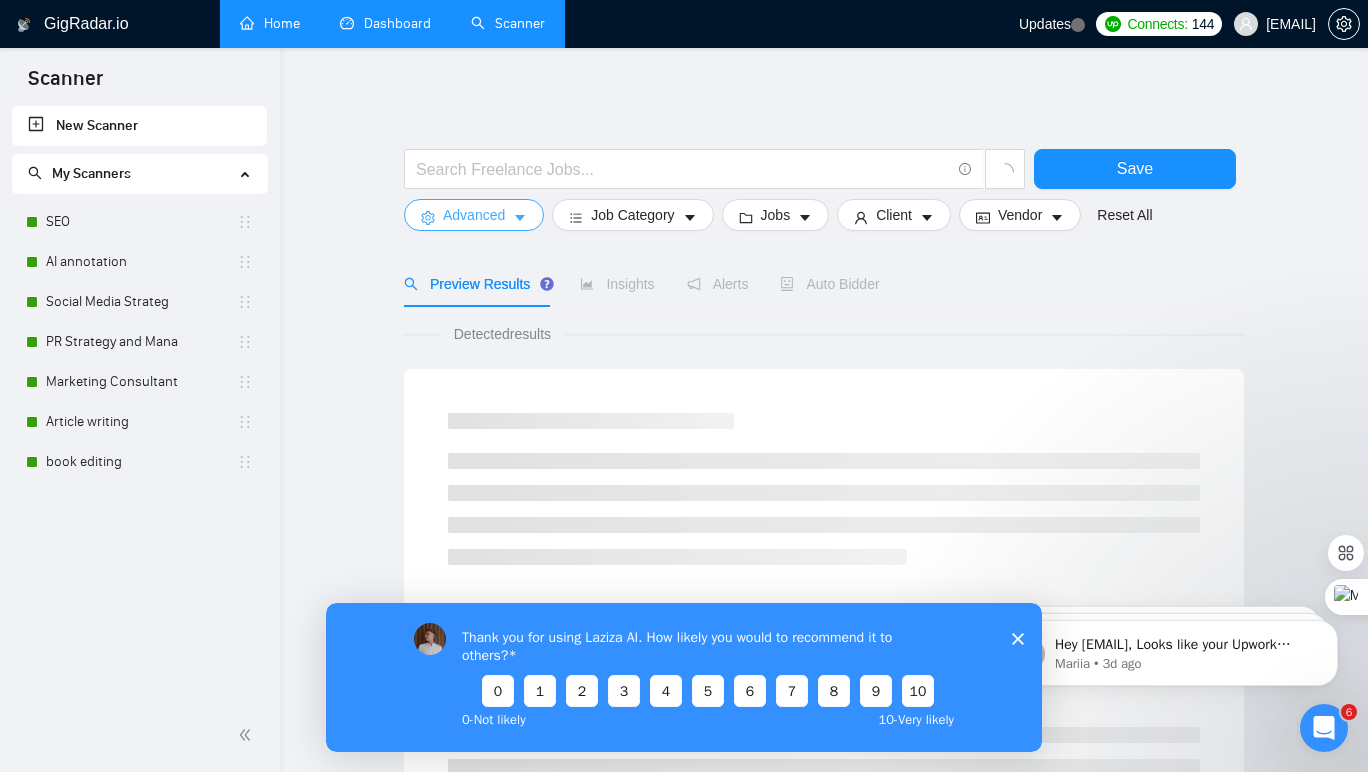 scroll, scrollTop: 0, scrollLeft: 0, axis: both 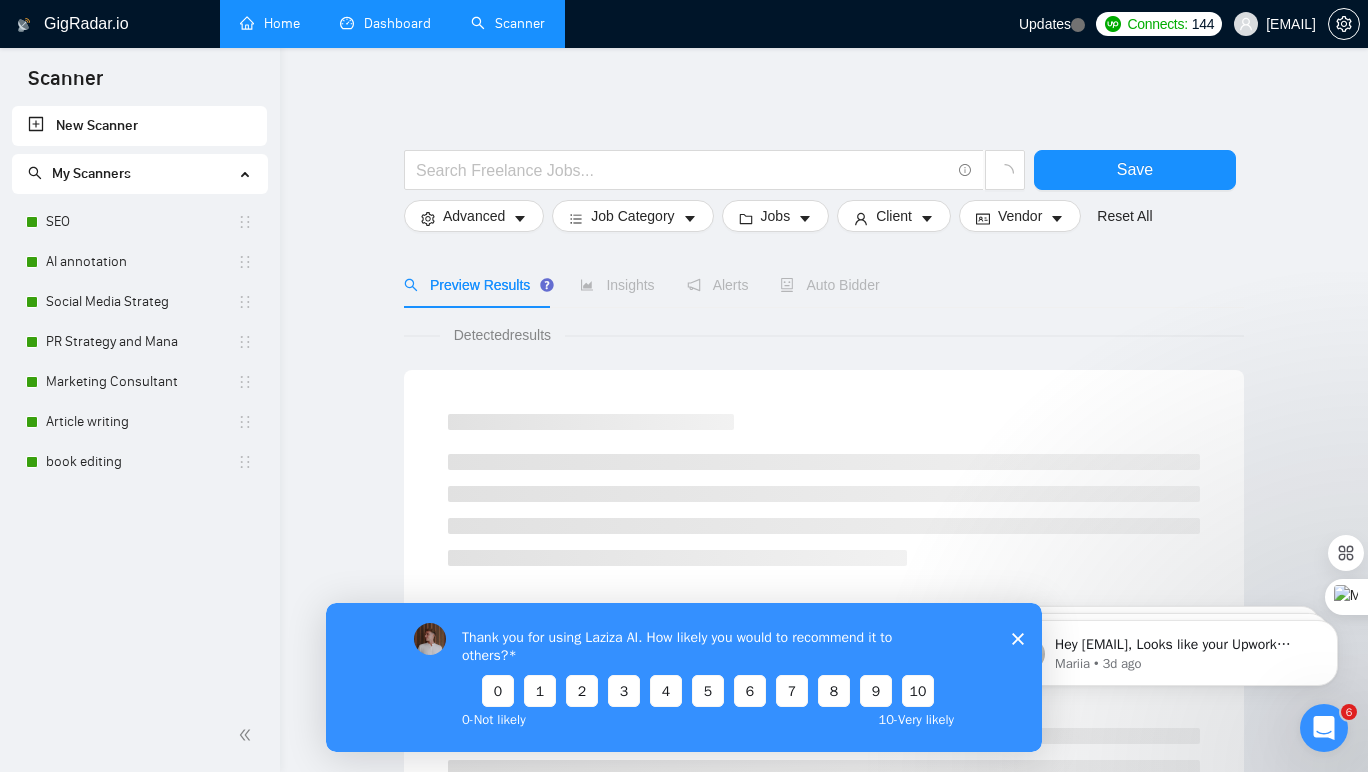 click 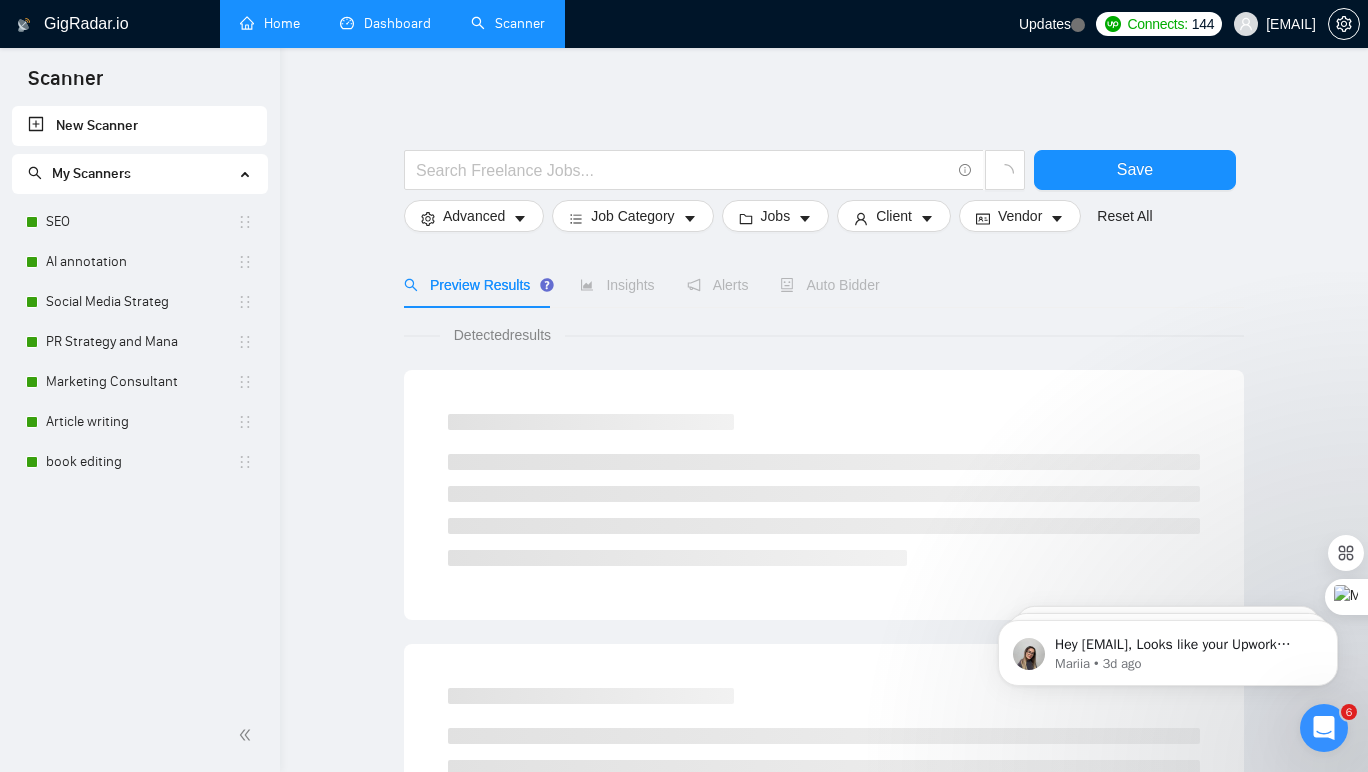 click on "Dashboard" at bounding box center (385, 23) 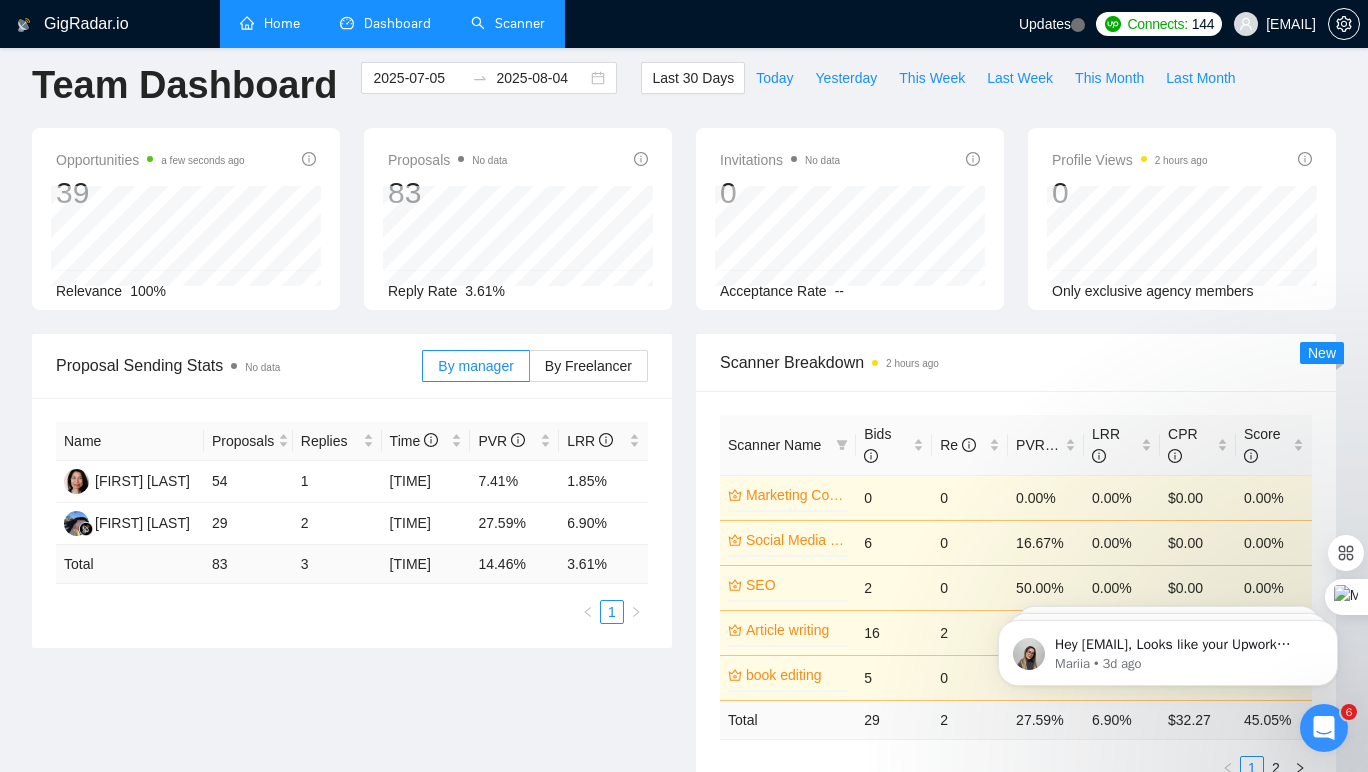 scroll, scrollTop: 34, scrollLeft: 0, axis: vertical 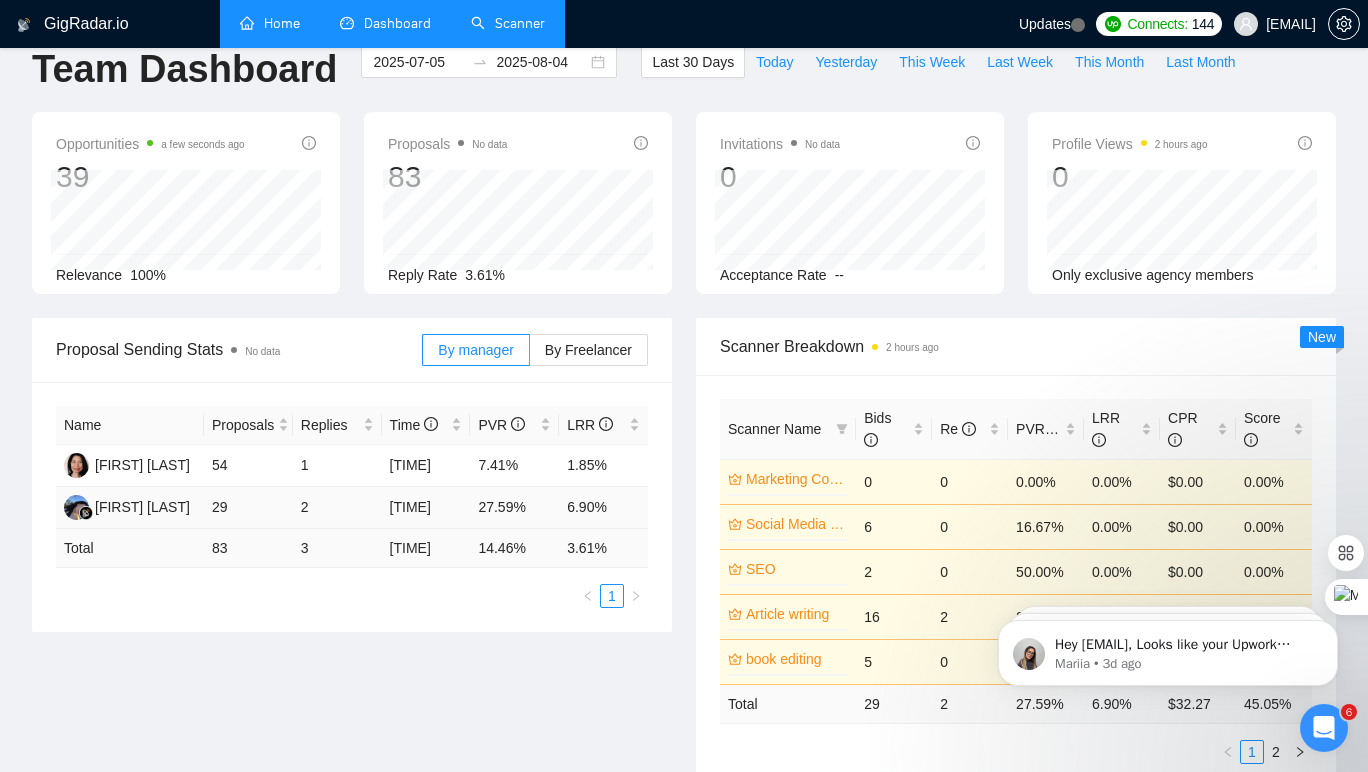 click on "29" at bounding box center (248, 508) 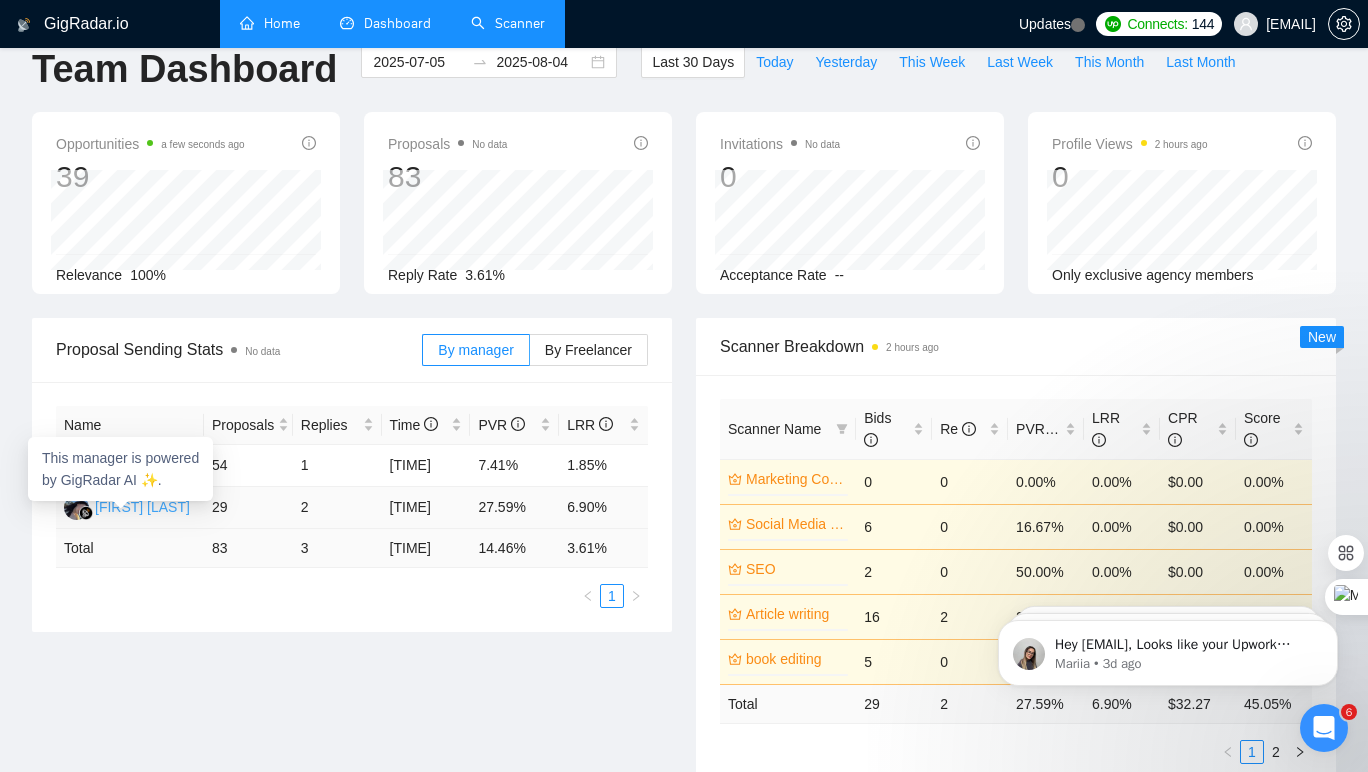 click on "Alana Agaeva" at bounding box center [142, 507] 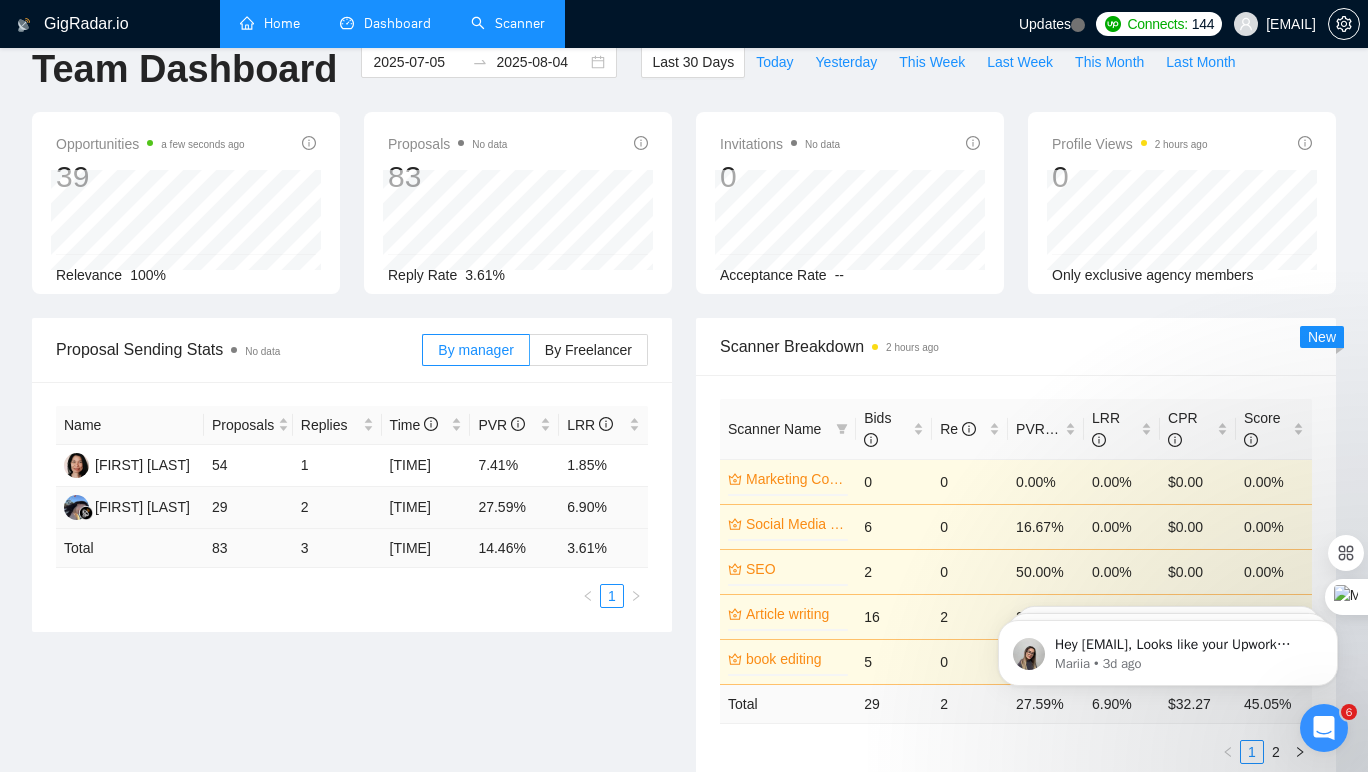 click on "29" at bounding box center (248, 508) 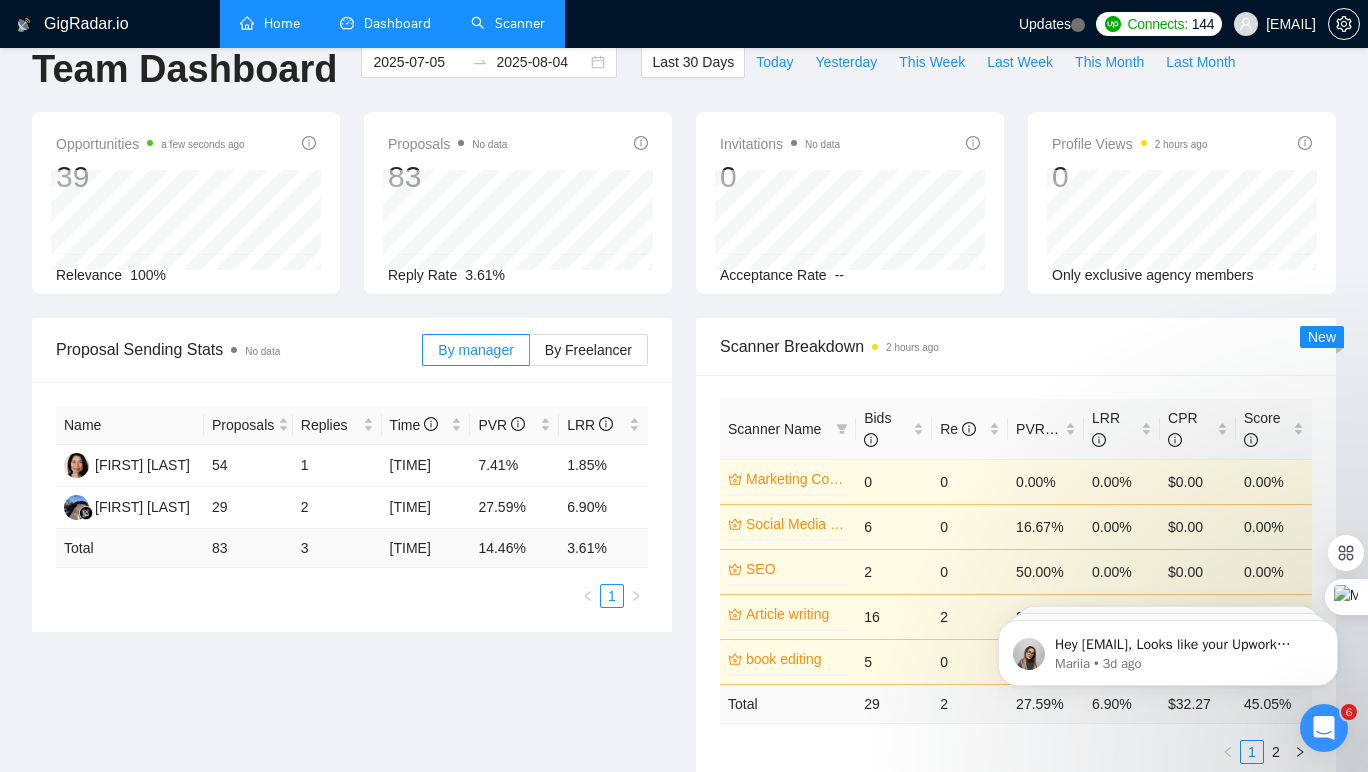 scroll, scrollTop: 29, scrollLeft: 0, axis: vertical 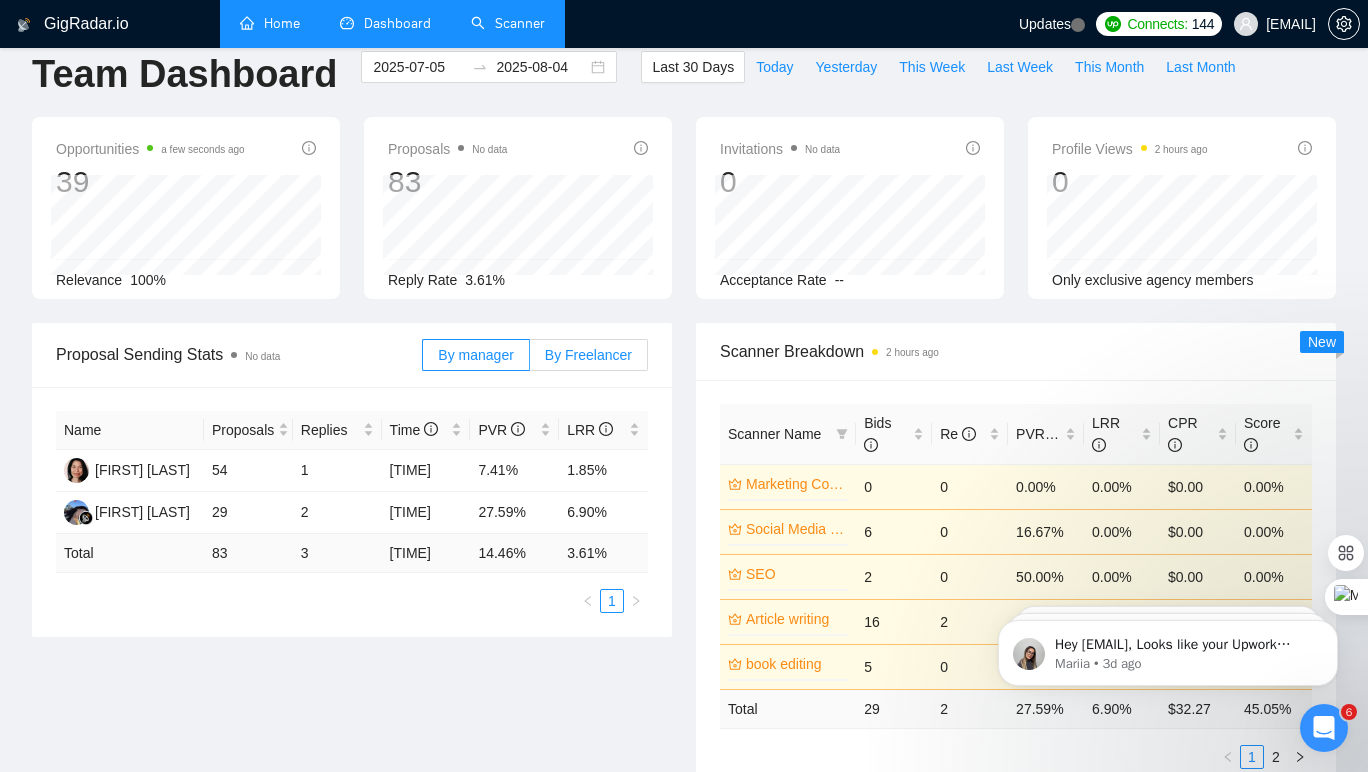 click on "By Freelancer" at bounding box center [588, 355] 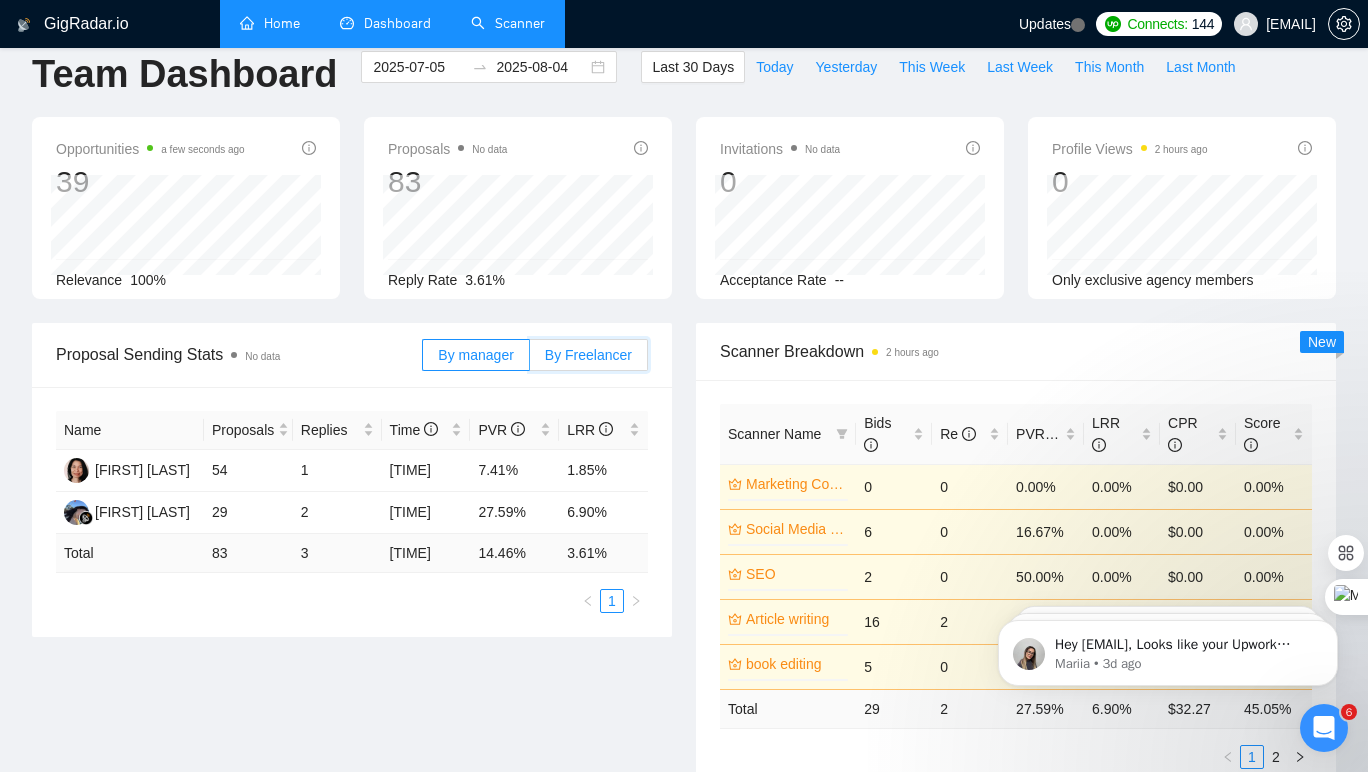 click on "By Freelancer" at bounding box center (530, 360) 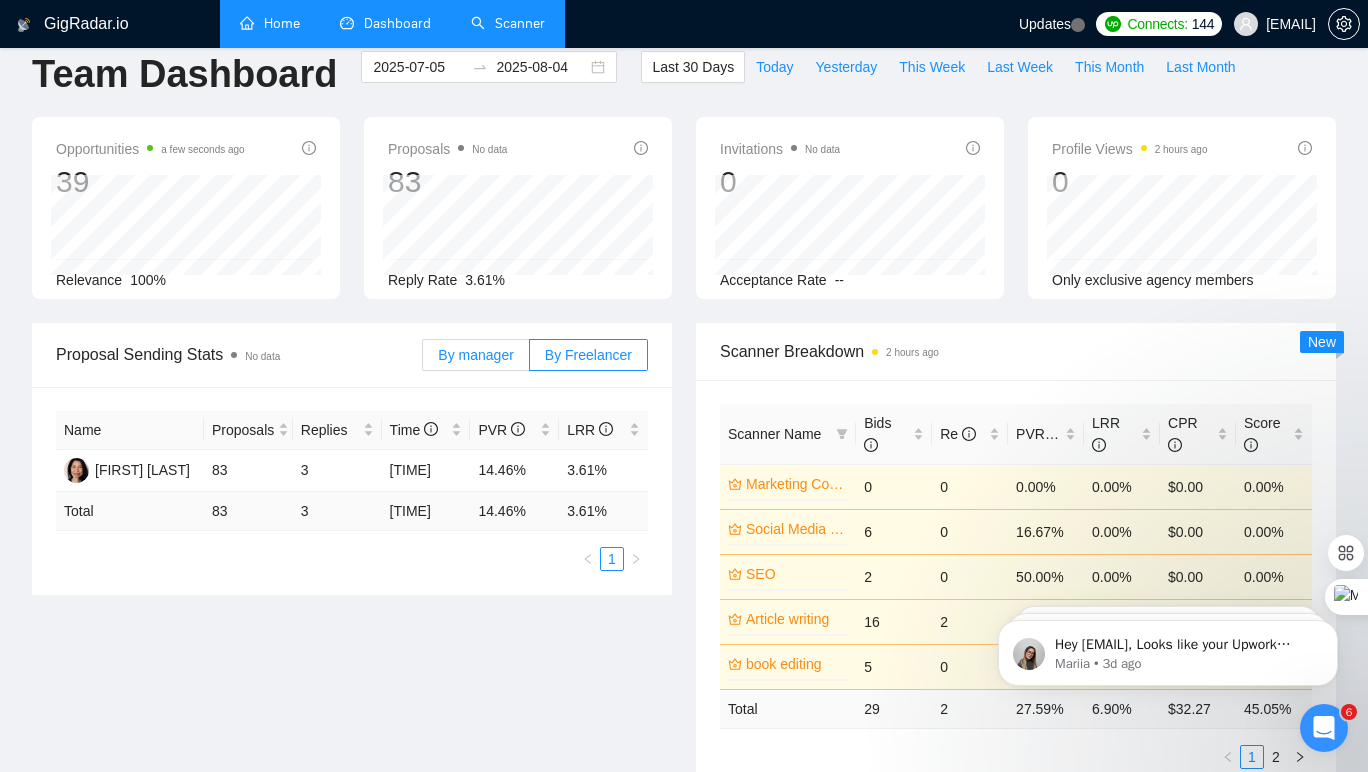 click on "By manager" at bounding box center [475, 355] 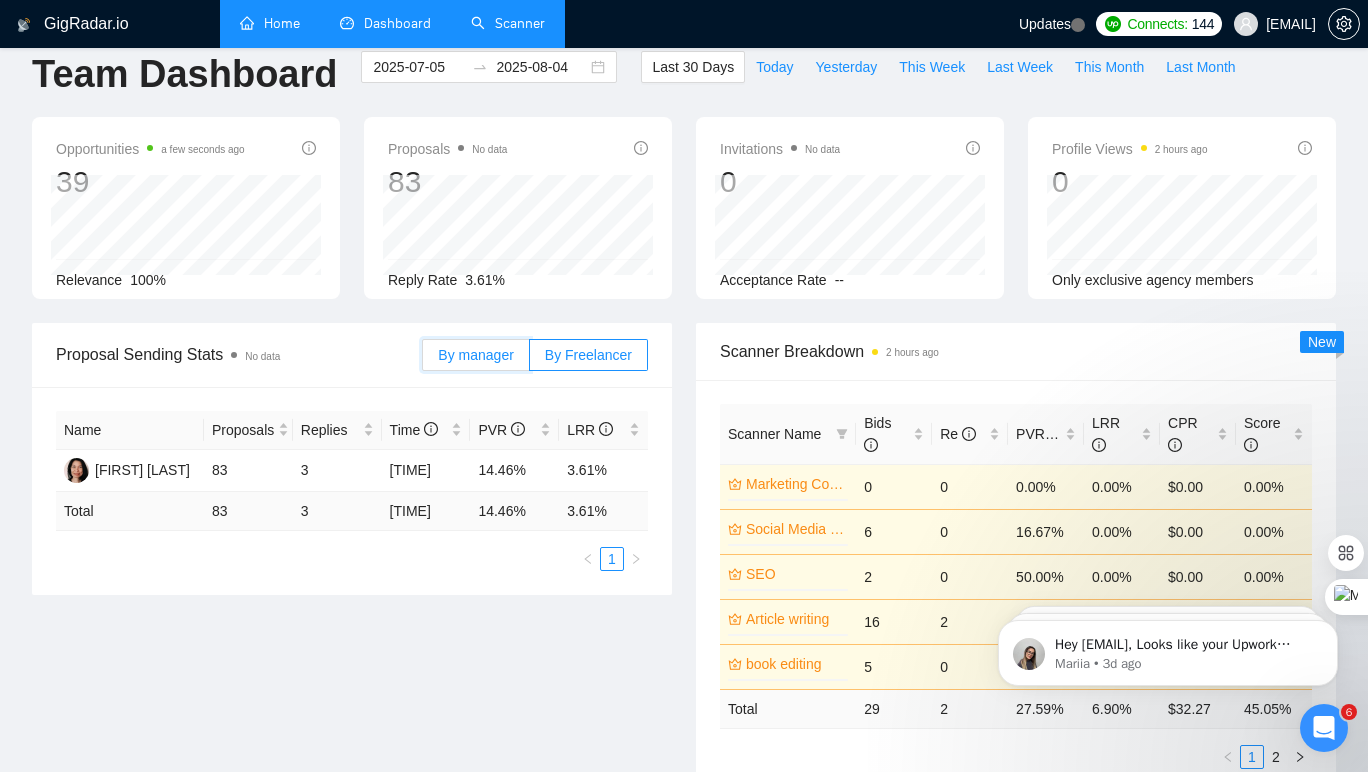 click on "By manager" at bounding box center (423, 360) 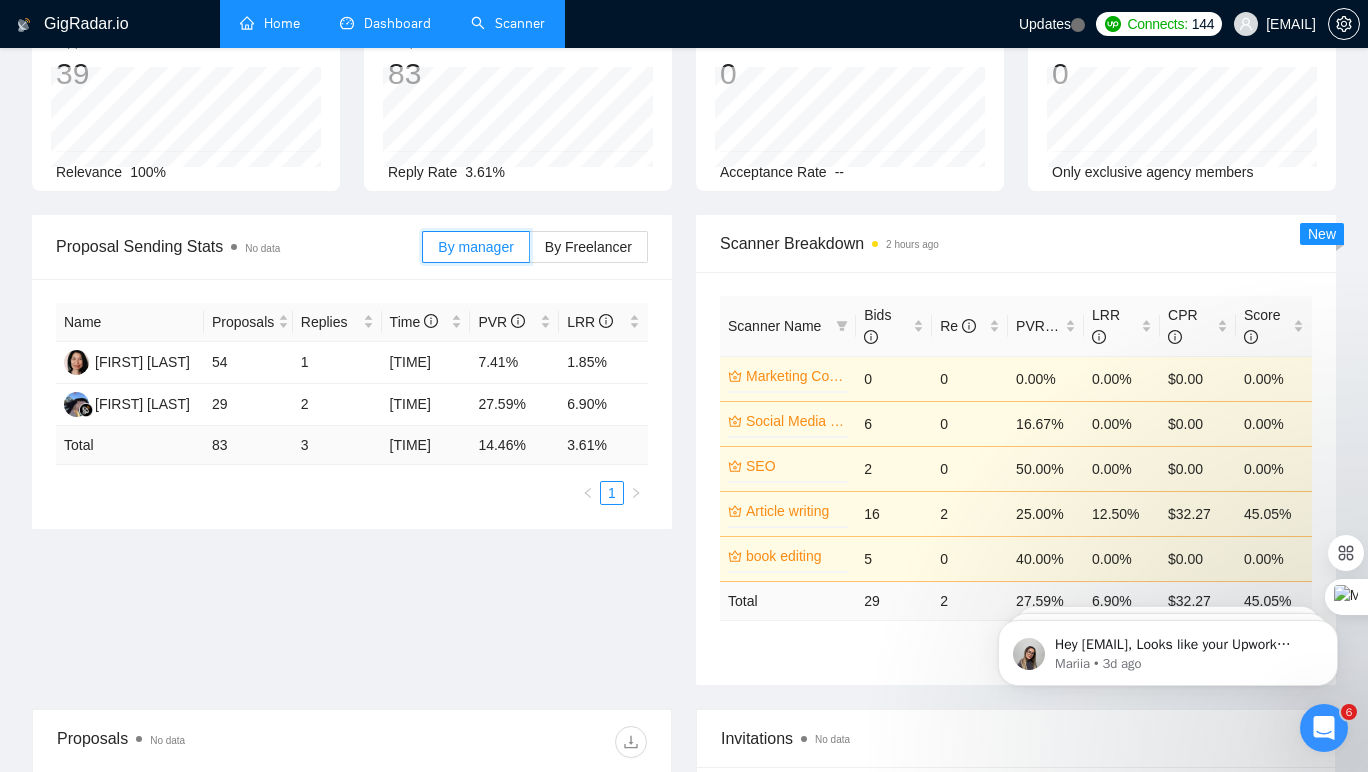 scroll, scrollTop: 0, scrollLeft: 0, axis: both 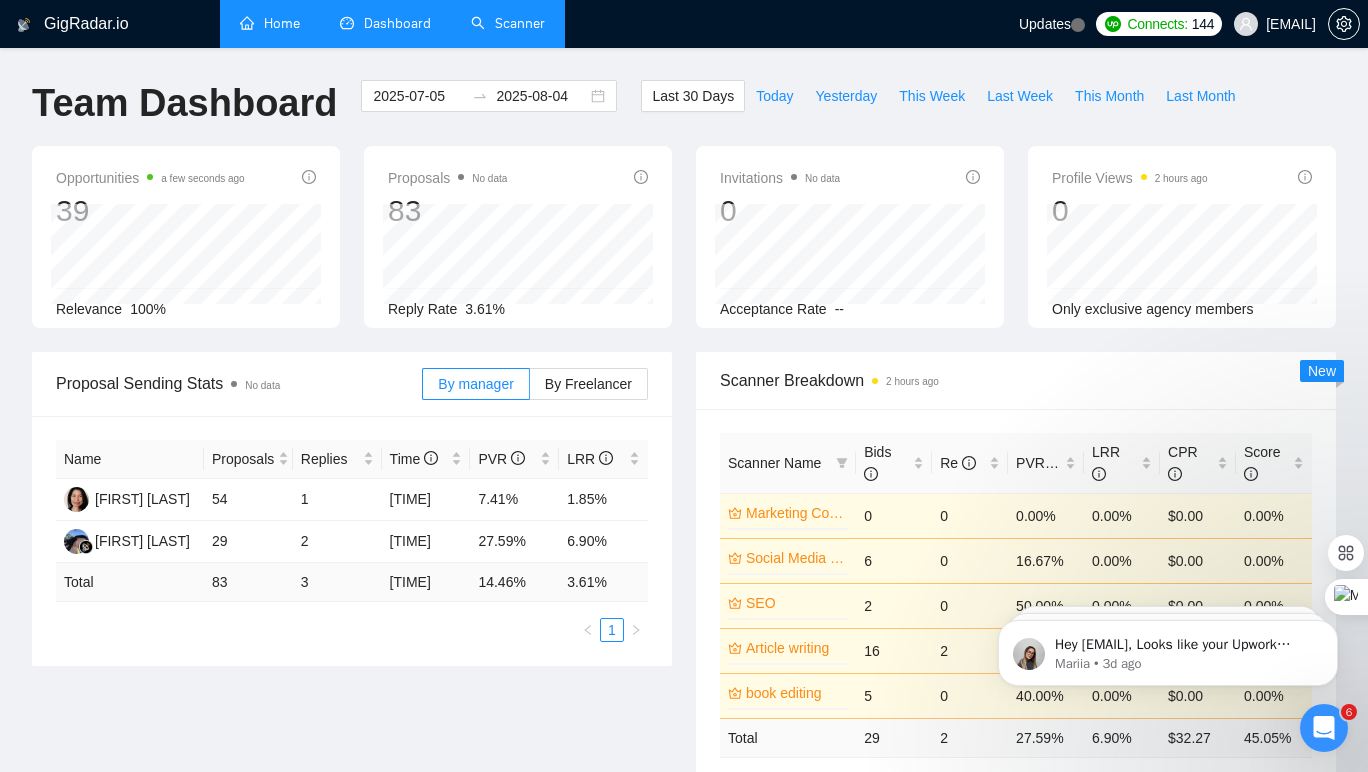 click on "Scanner" at bounding box center (508, 23) 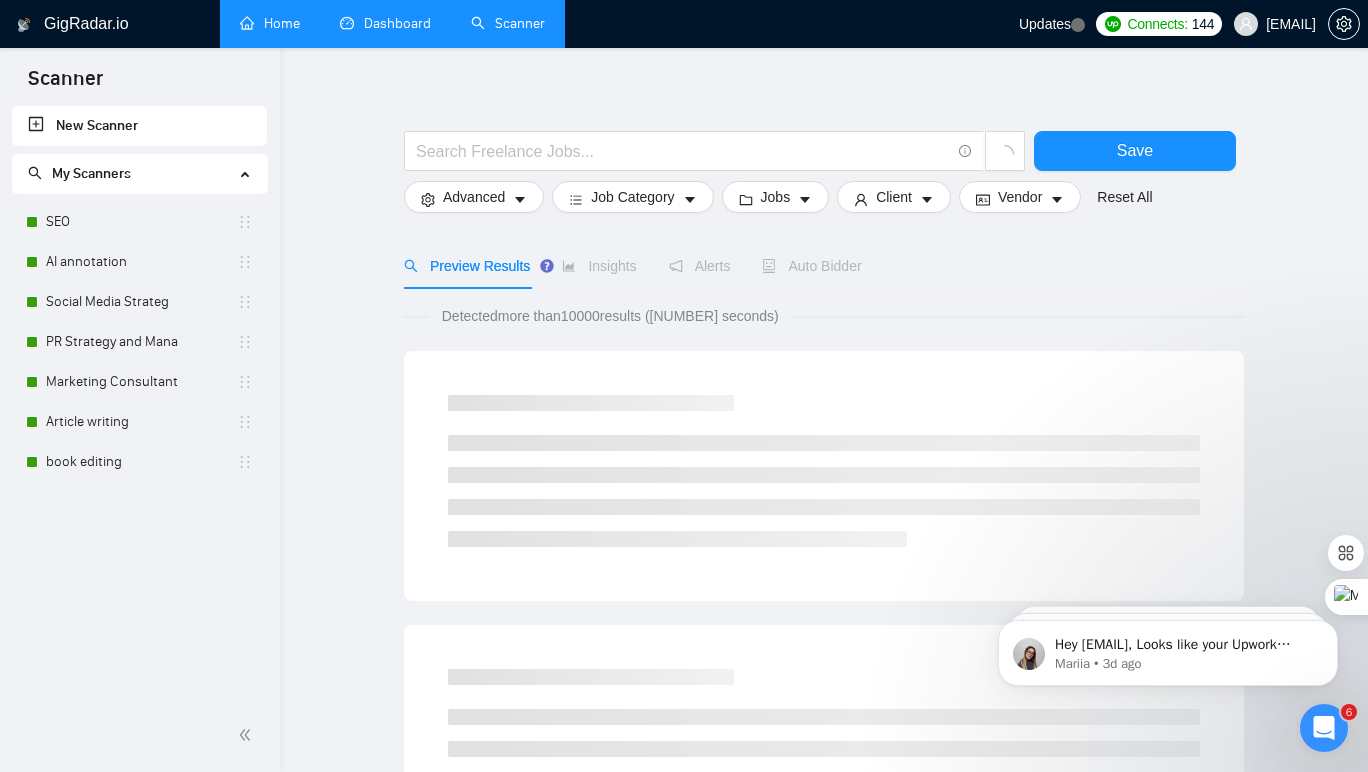 scroll, scrollTop: 32, scrollLeft: 0, axis: vertical 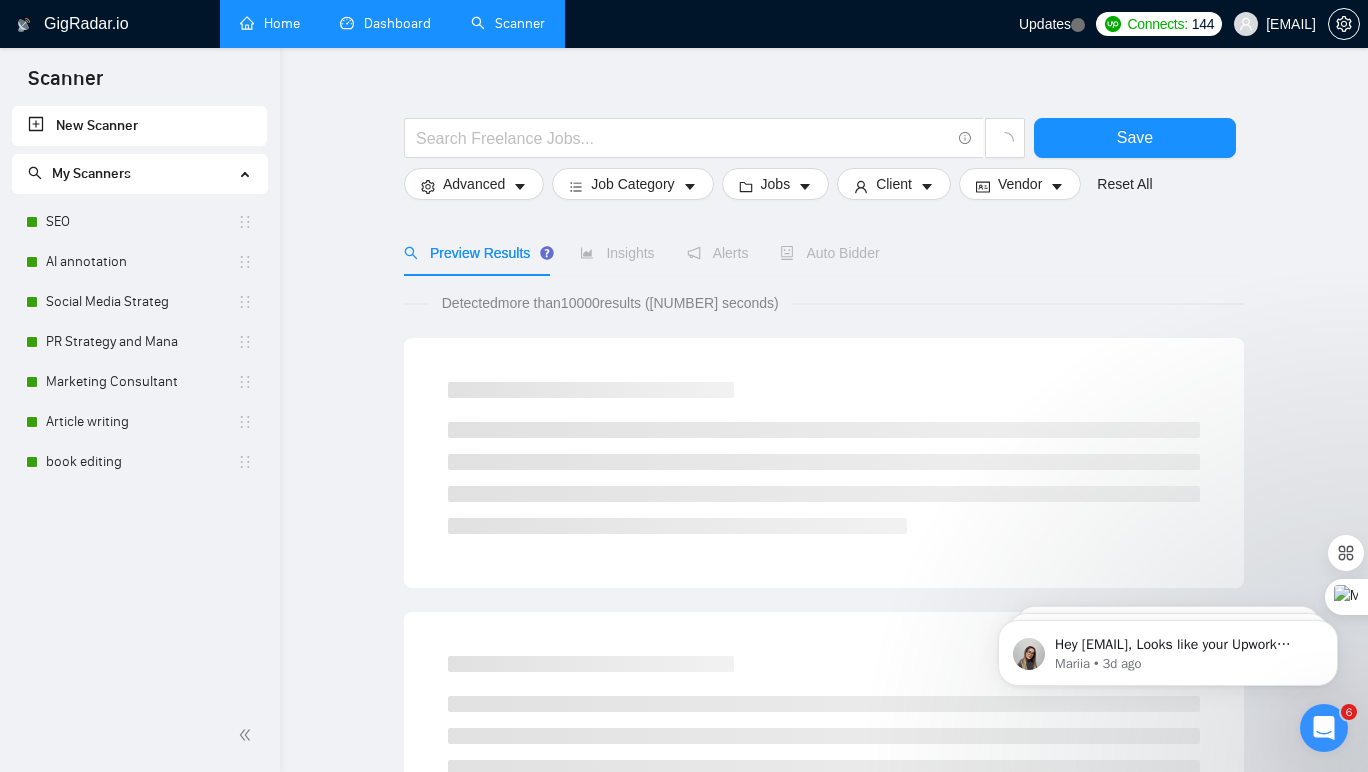 click on "Dashboard" at bounding box center [385, 23] 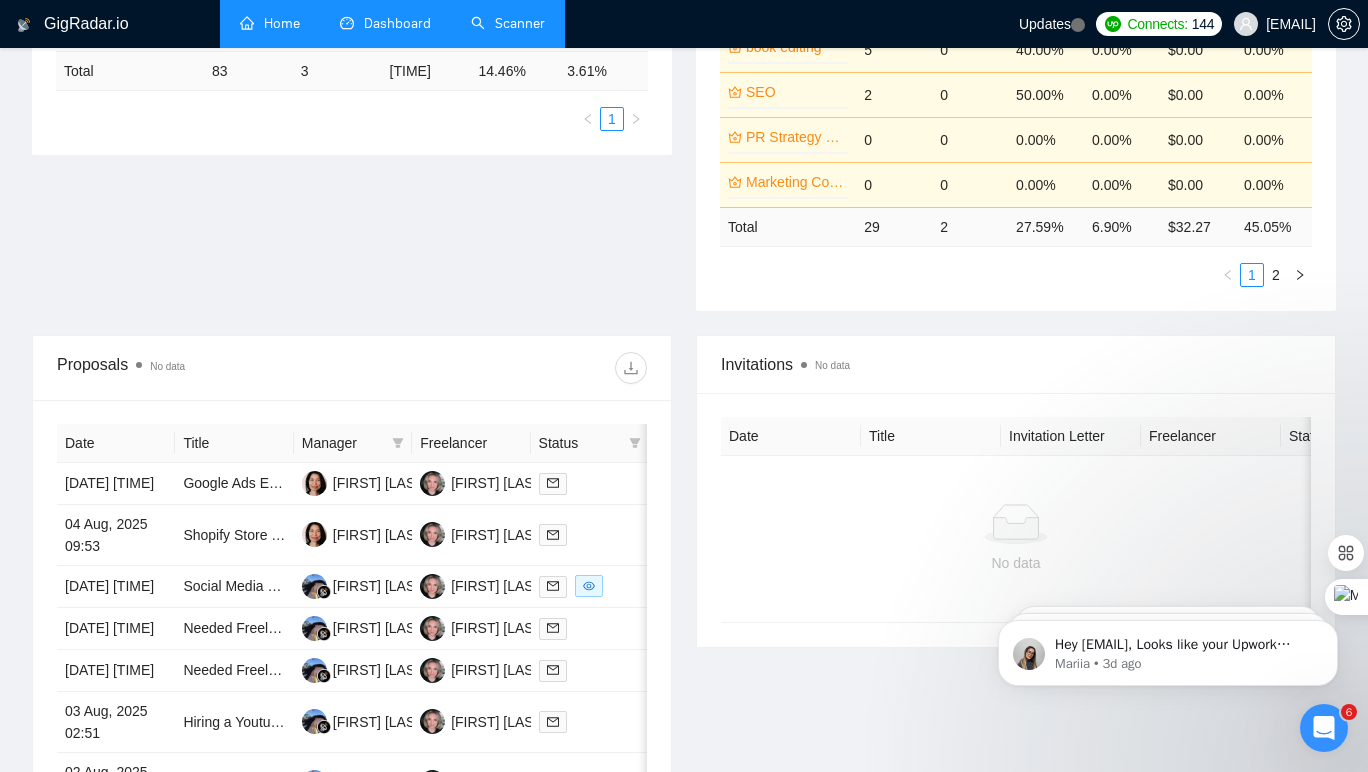 scroll, scrollTop: 584, scrollLeft: 0, axis: vertical 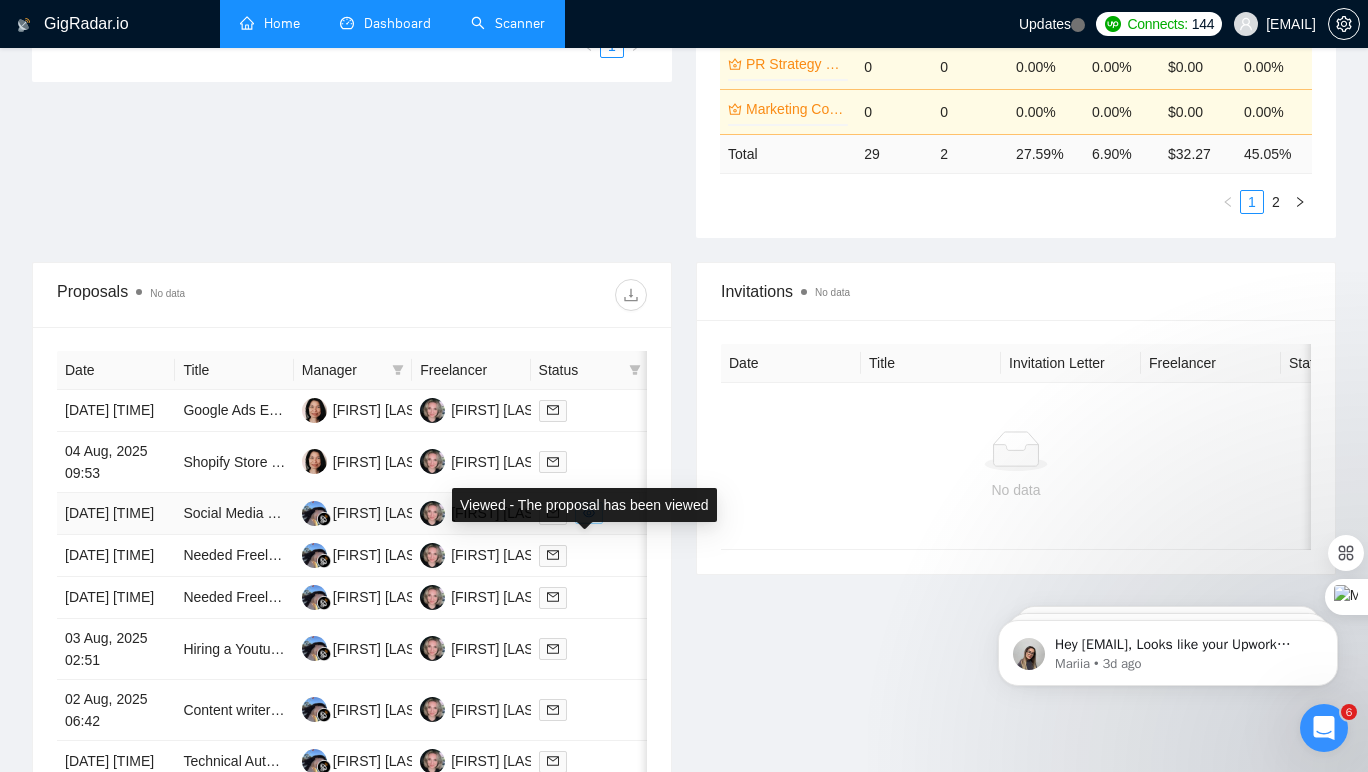 click 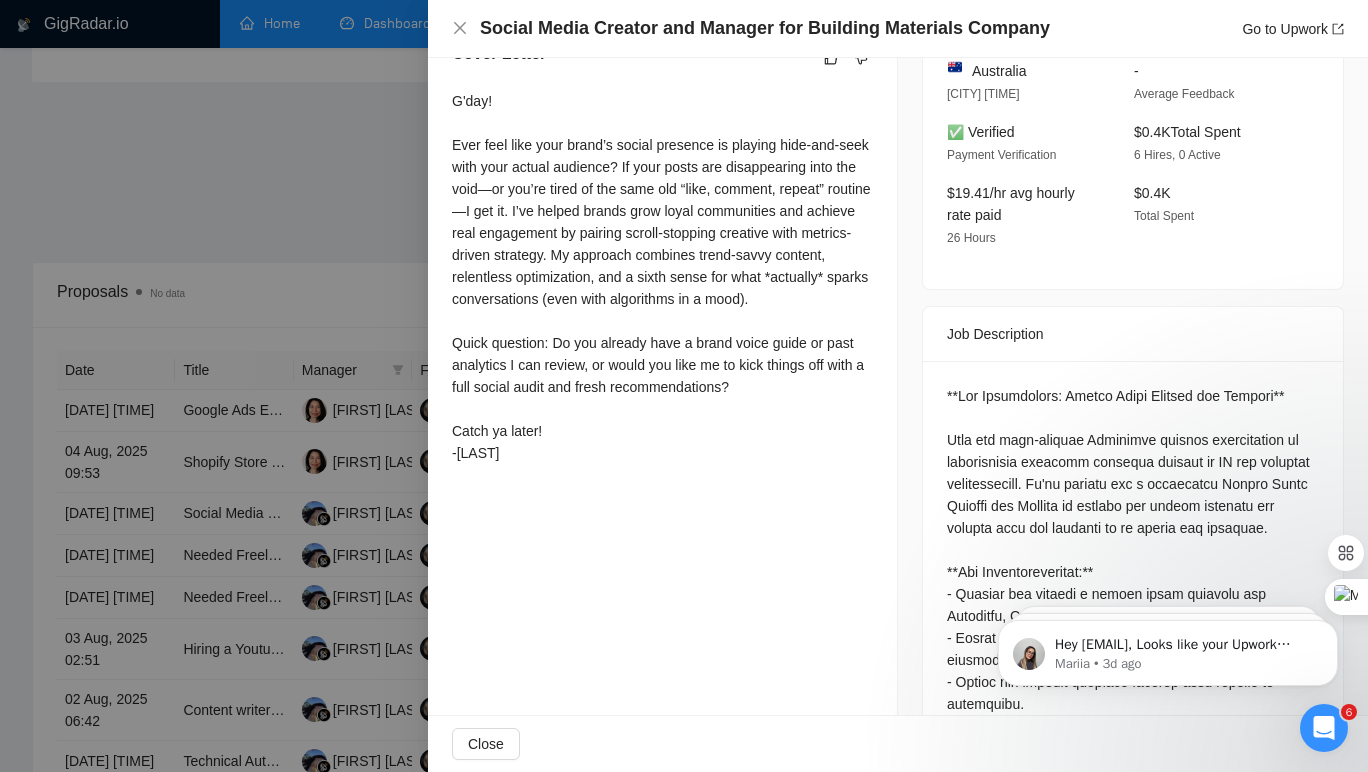scroll, scrollTop: 543, scrollLeft: 0, axis: vertical 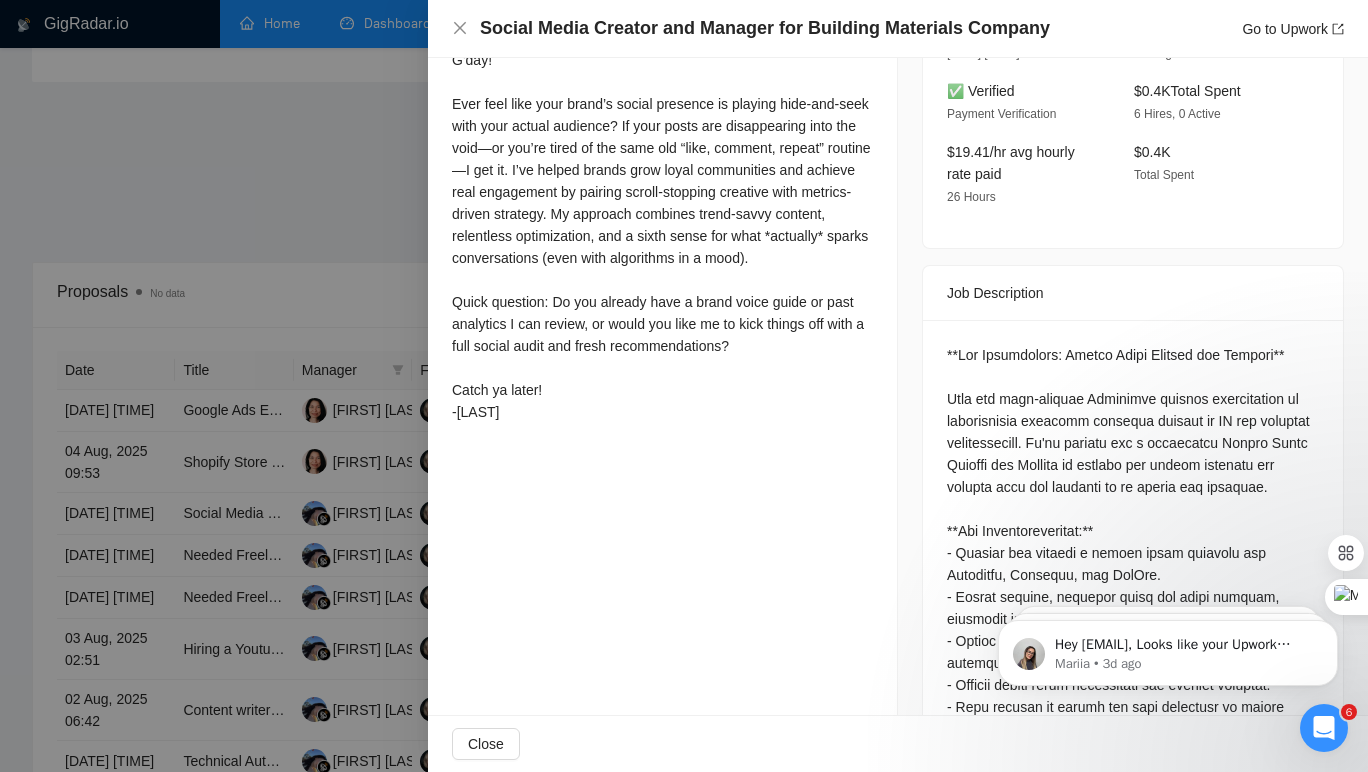 click at bounding box center [684, 386] 